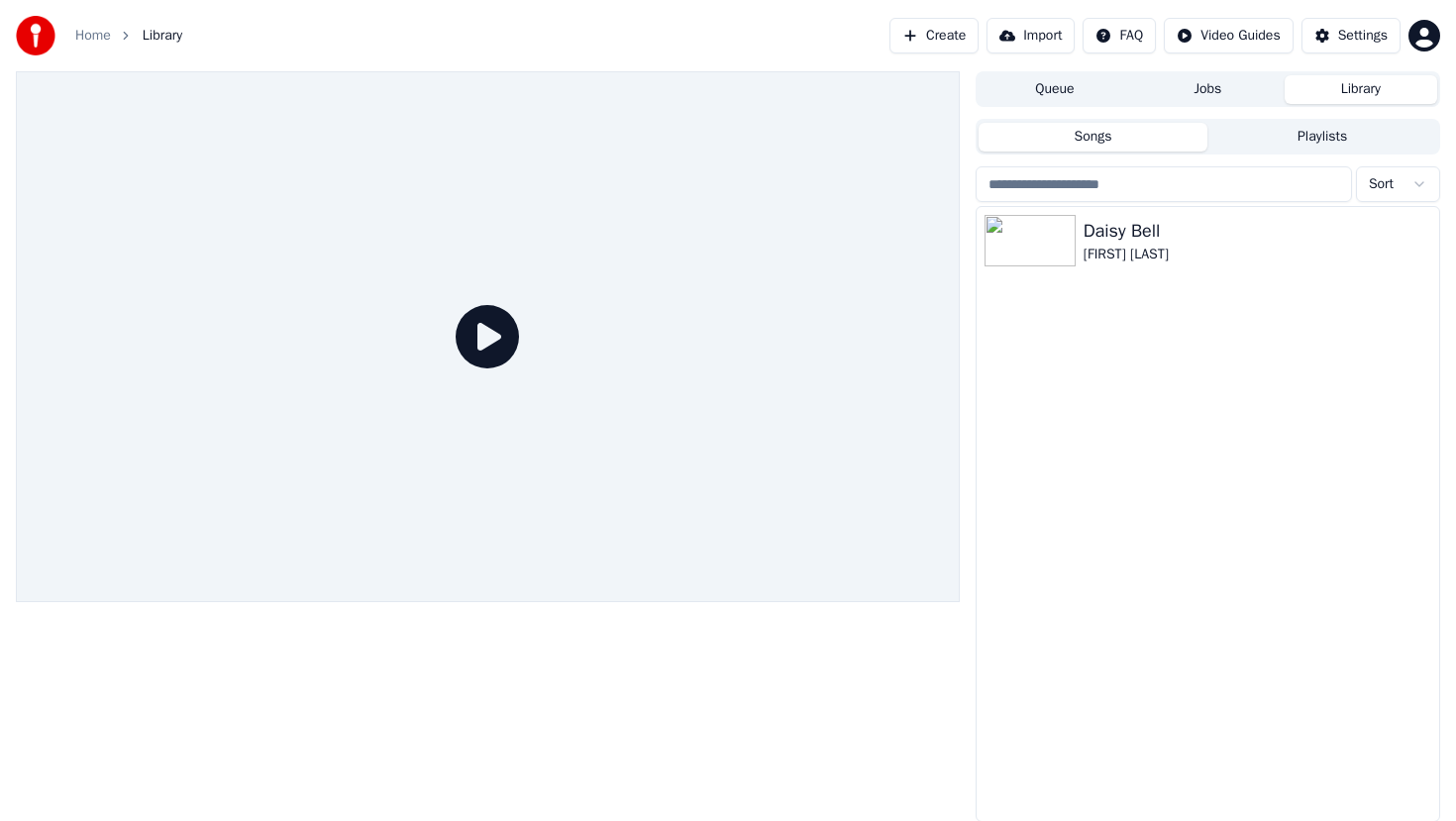 scroll, scrollTop: 0, scrollLeft: 0, axis: both 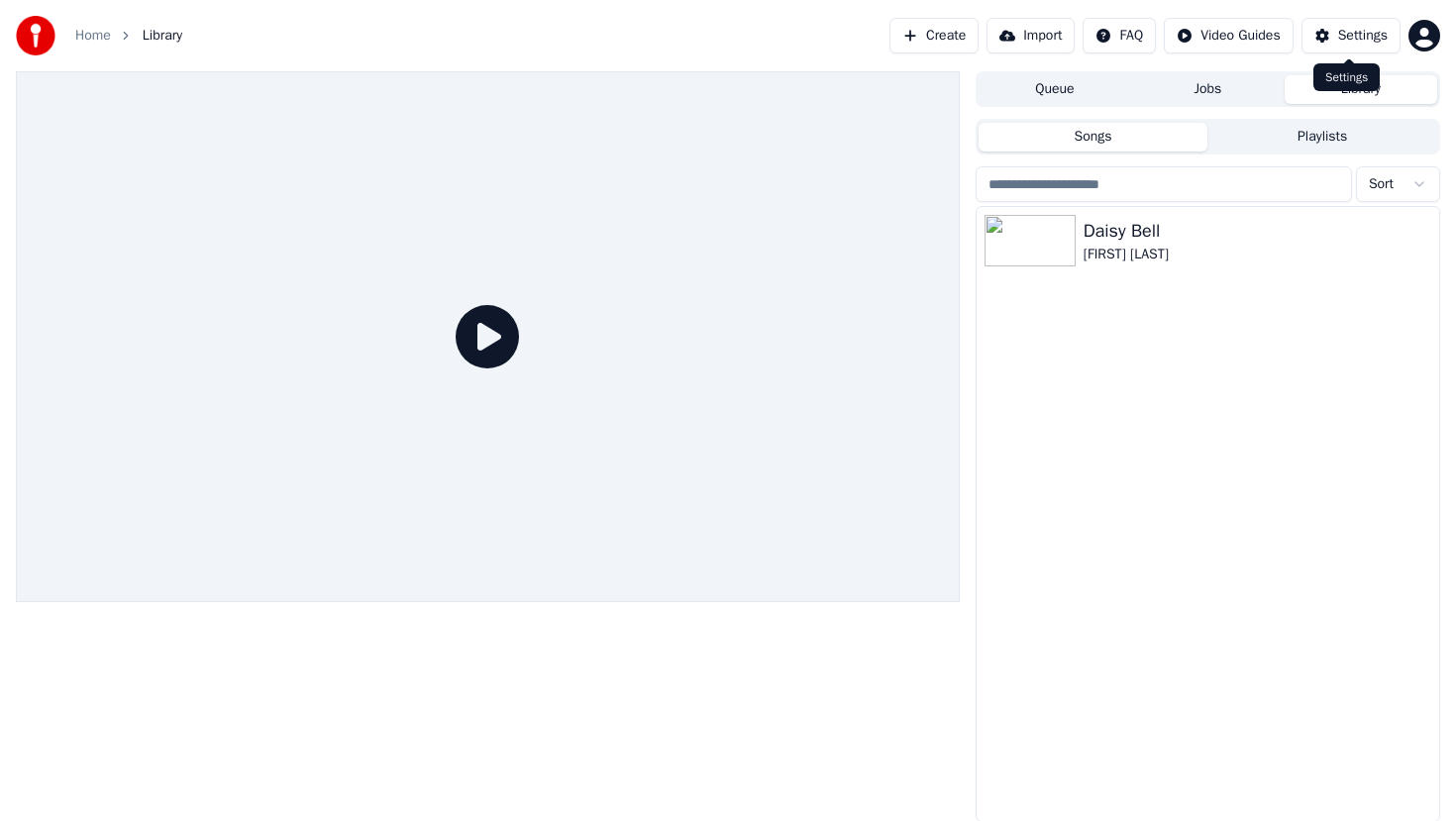 click on "Settings" at bounding box center [1363, 36] 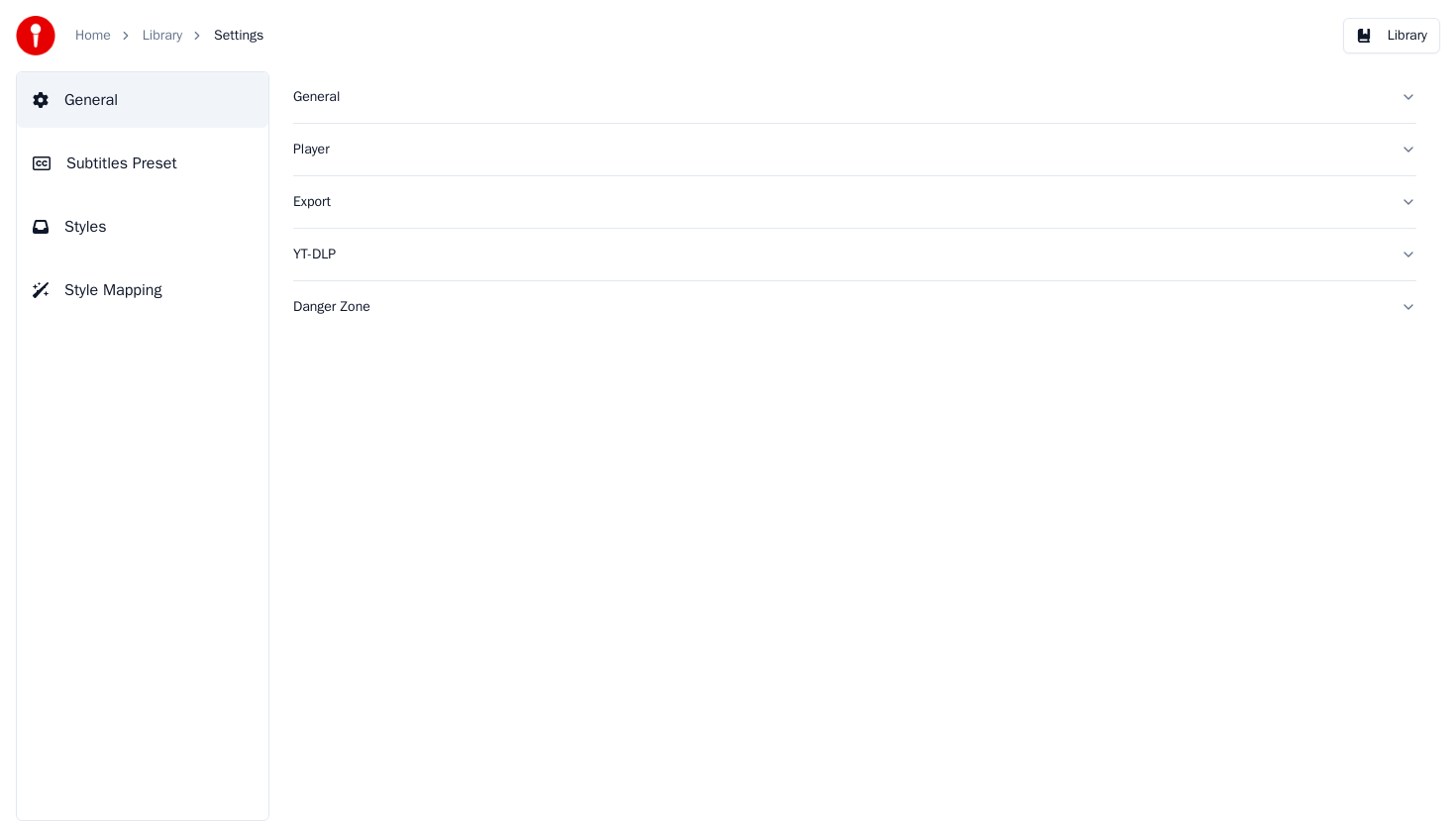 click on "General" at bounding box center (855, 97) 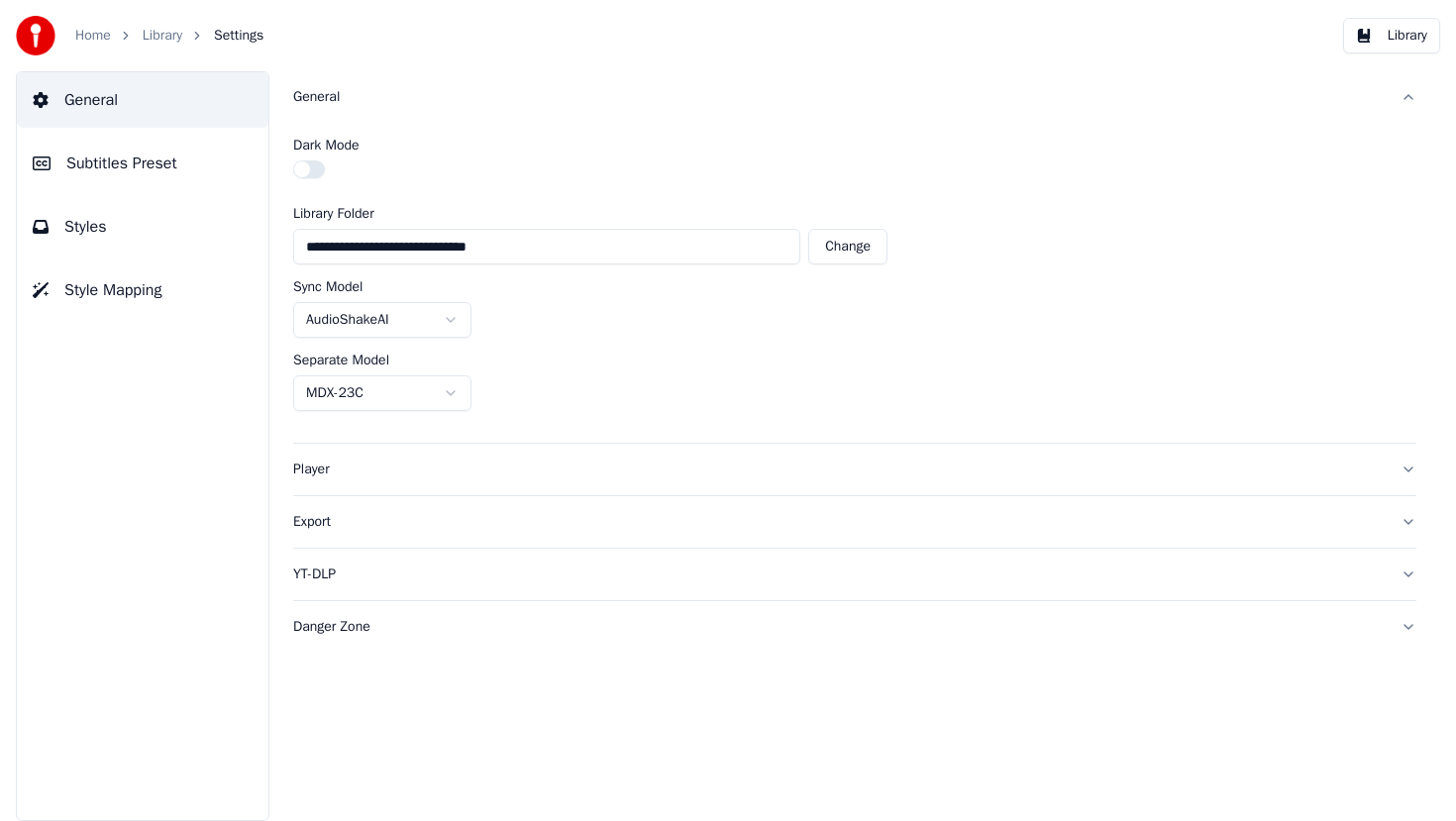 click on "General" at bounding box center (839, 97) 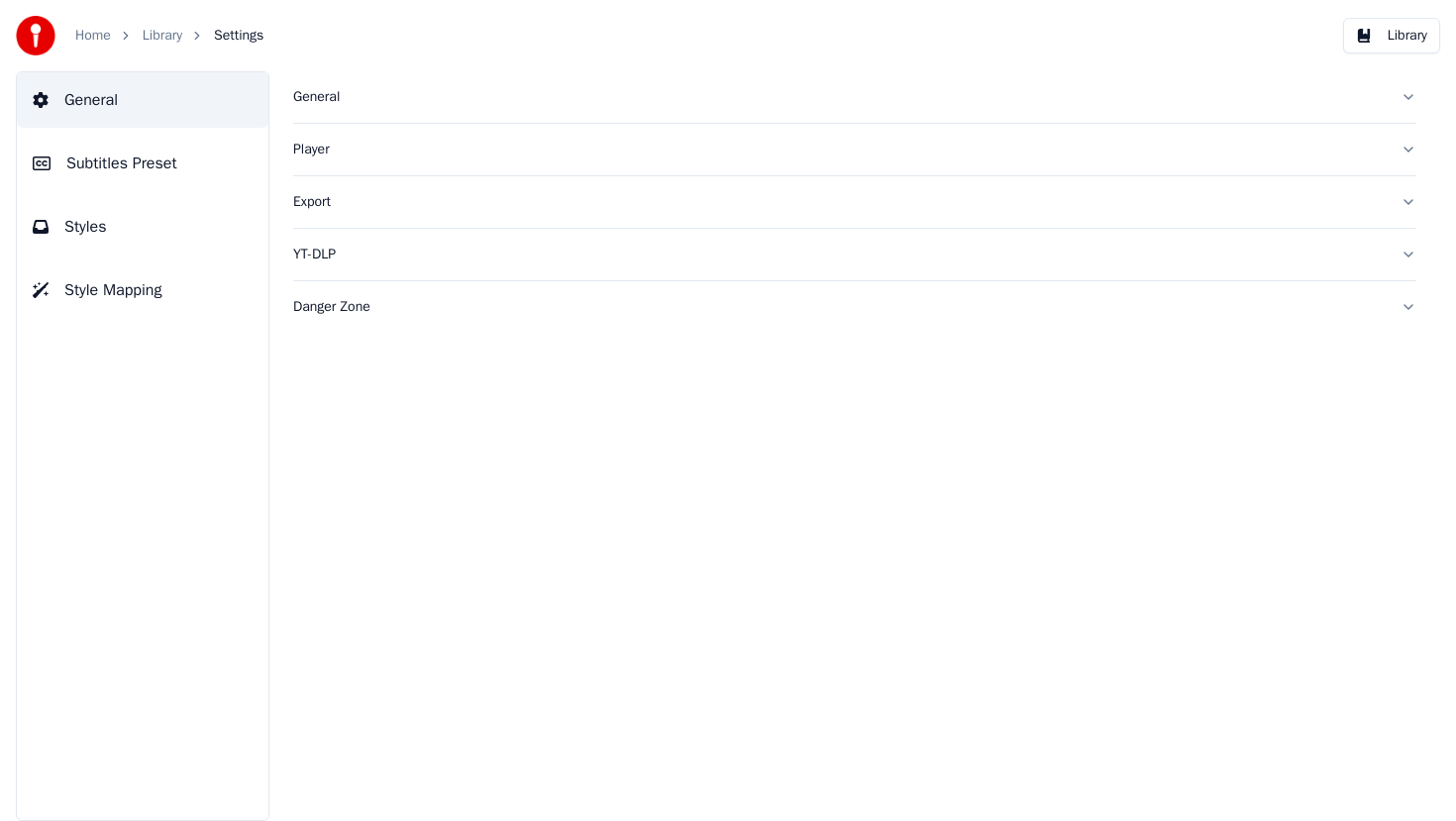 click on "General" at bounding box center (839, 97) 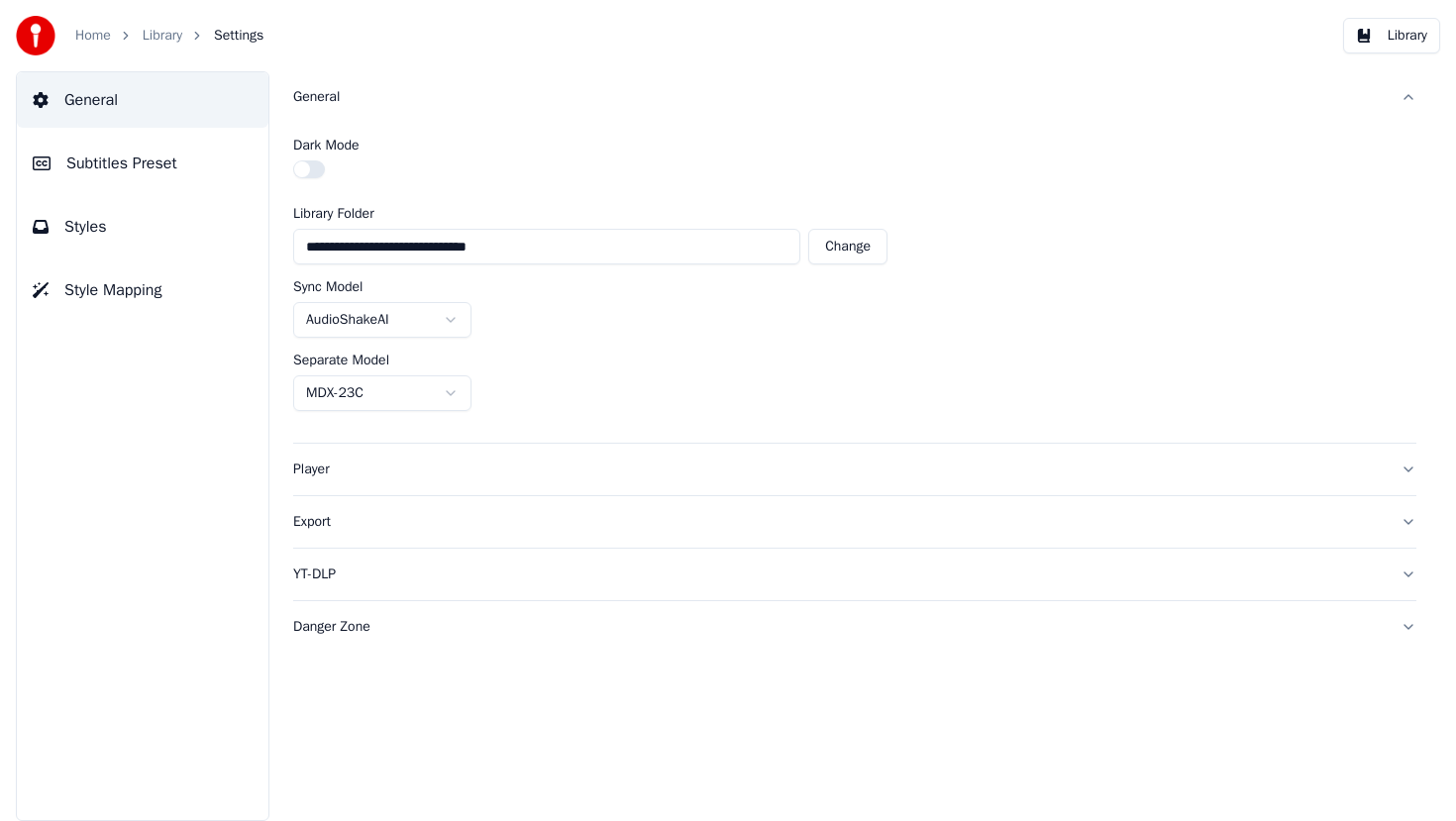 click on "**********" at bounding box center (728, 410) 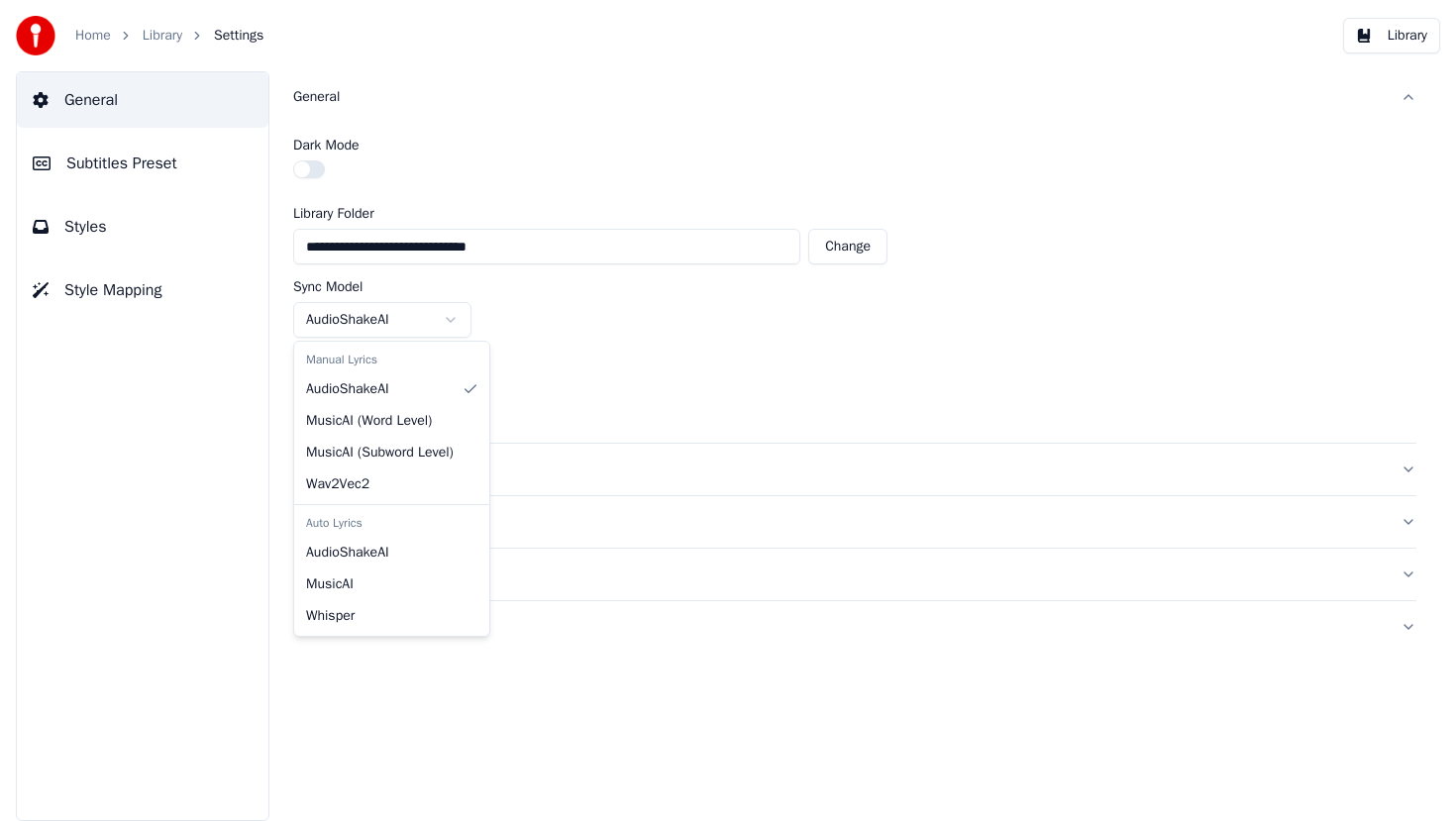 click on "**********" at bounding box center (728, 410) 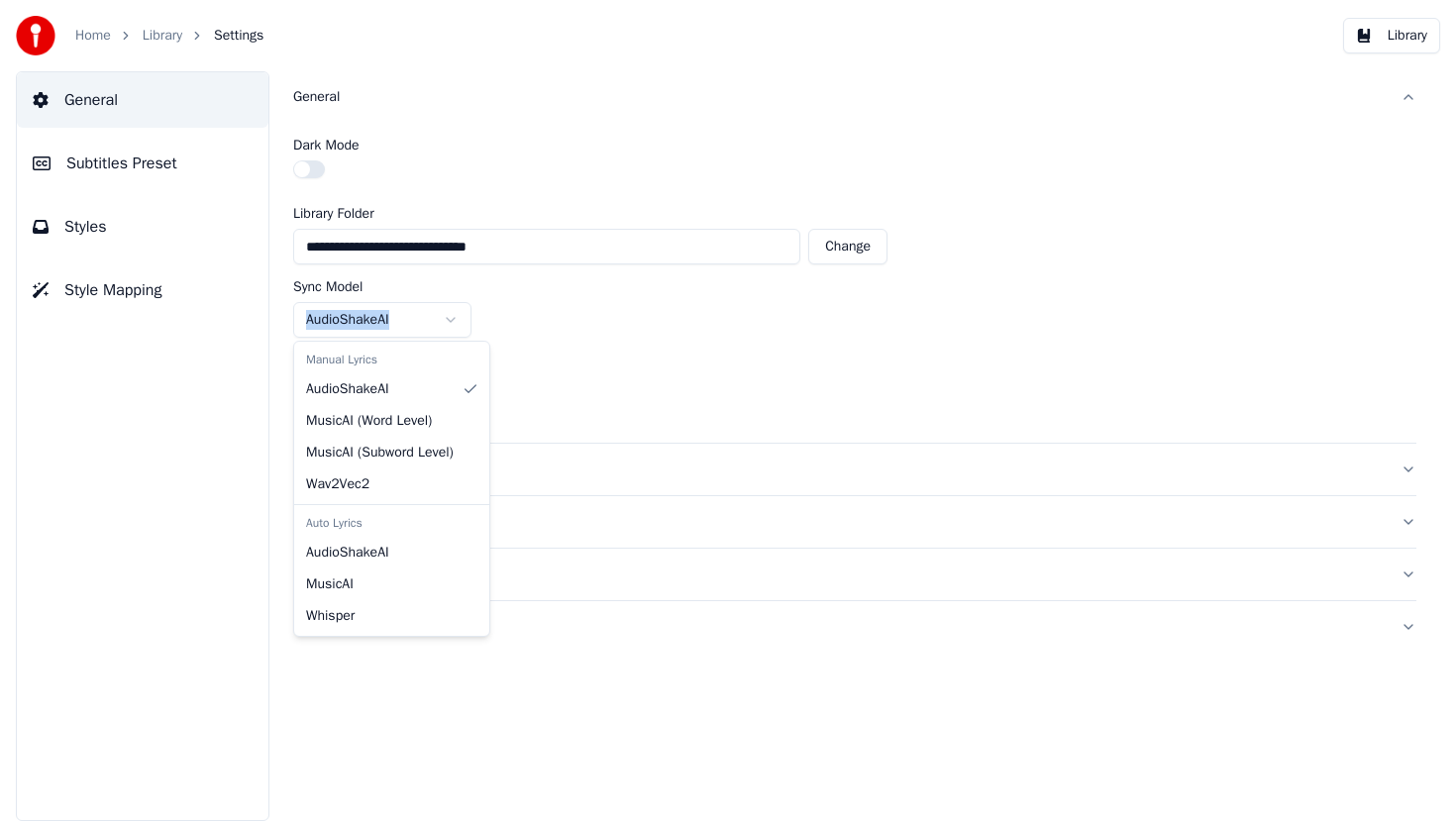 click on "**********" at bounding box center (728, 410) 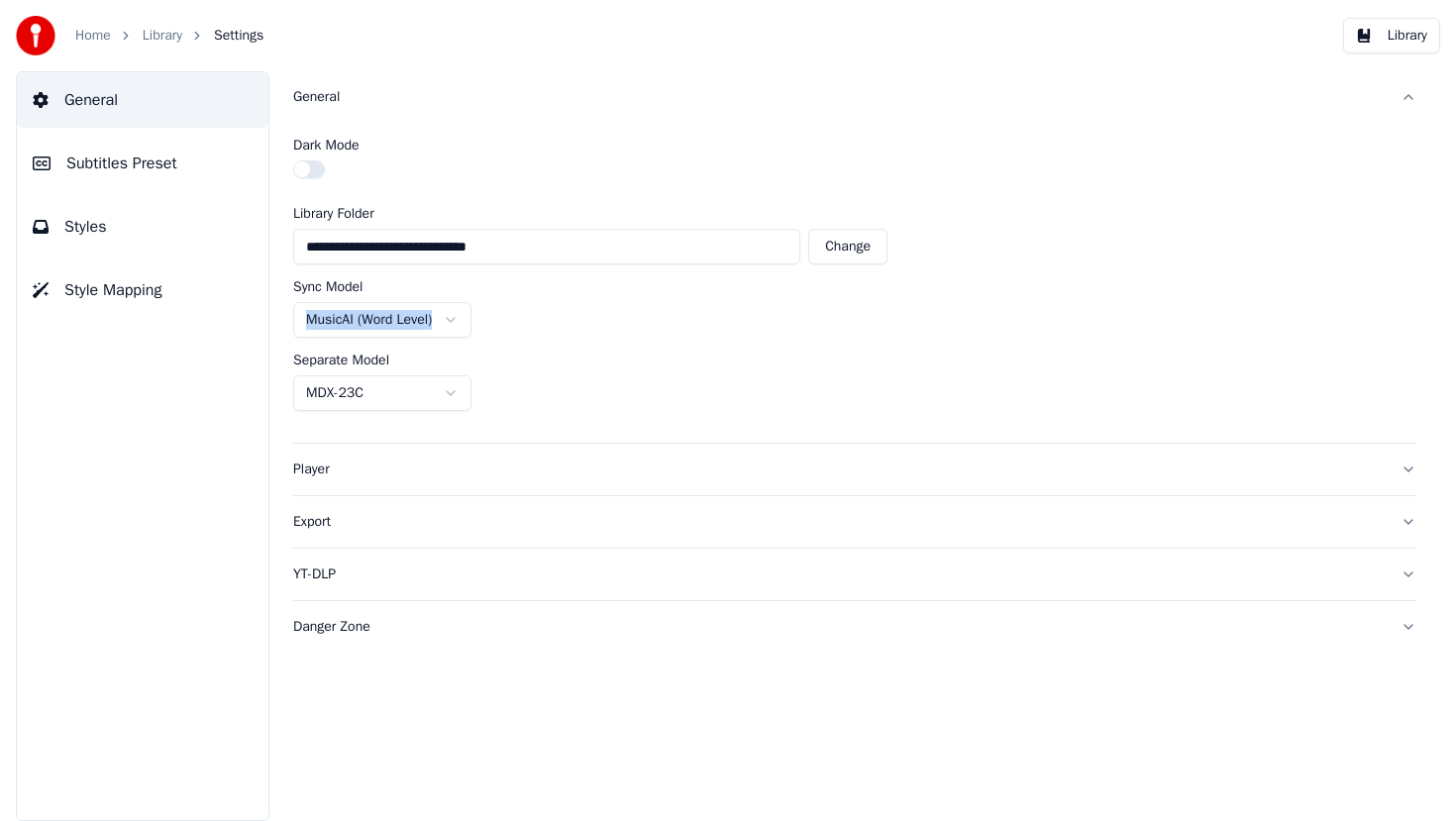 click on "Home" at bounding box center [93, 36] 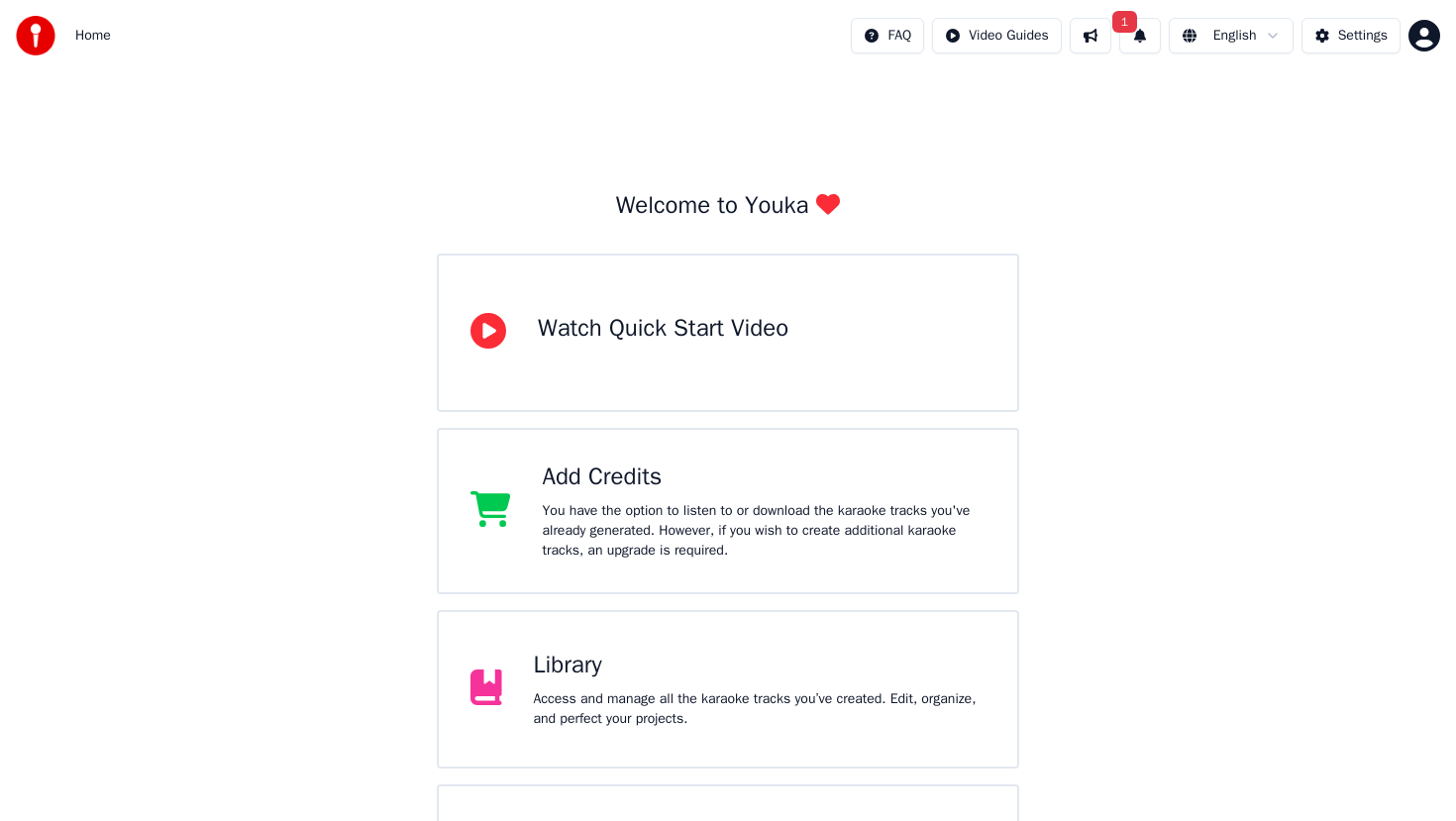 click on "1" at bounding box center [1124, 22] 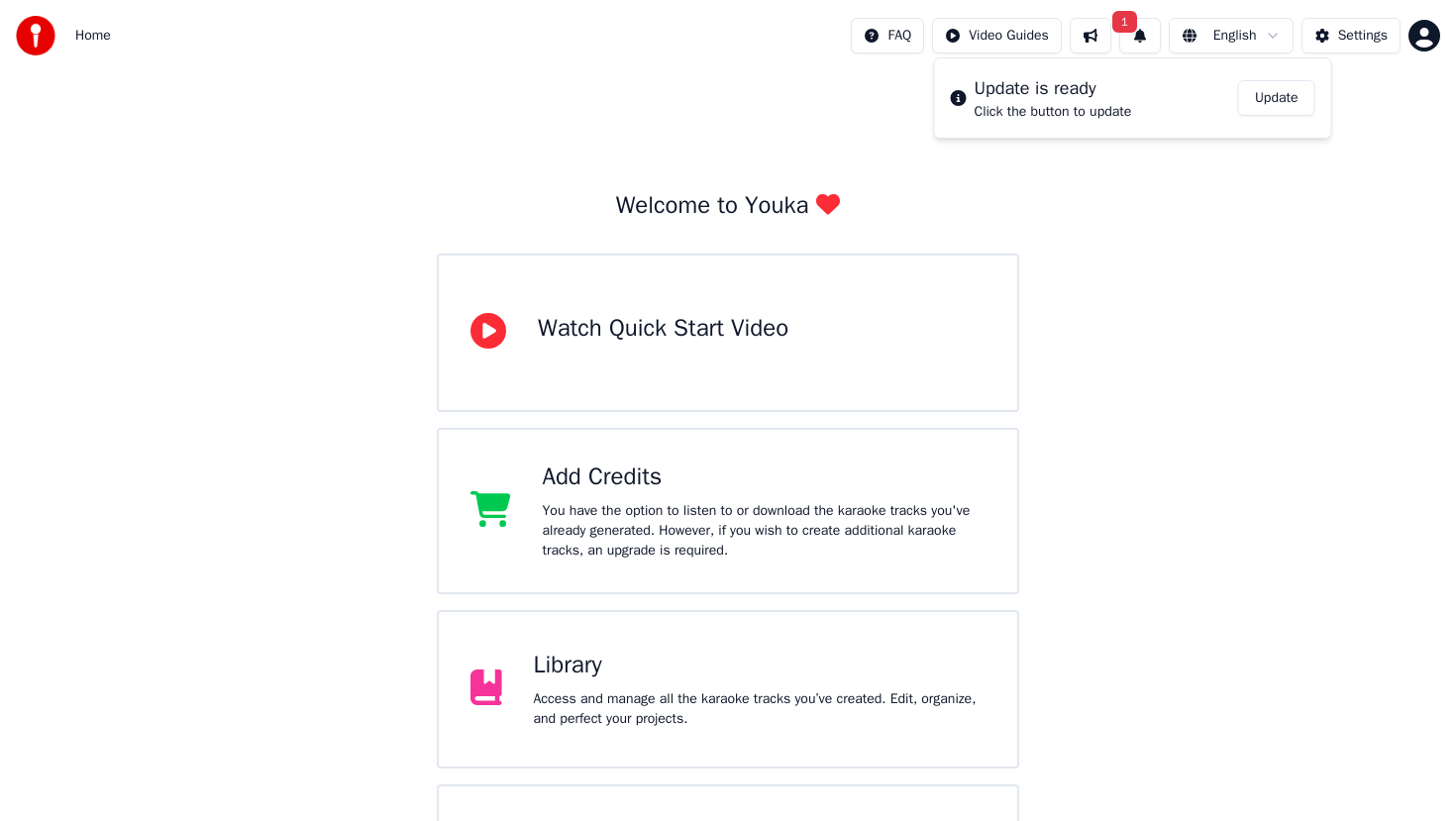click on "Update" at bounding box center [1277, 98] 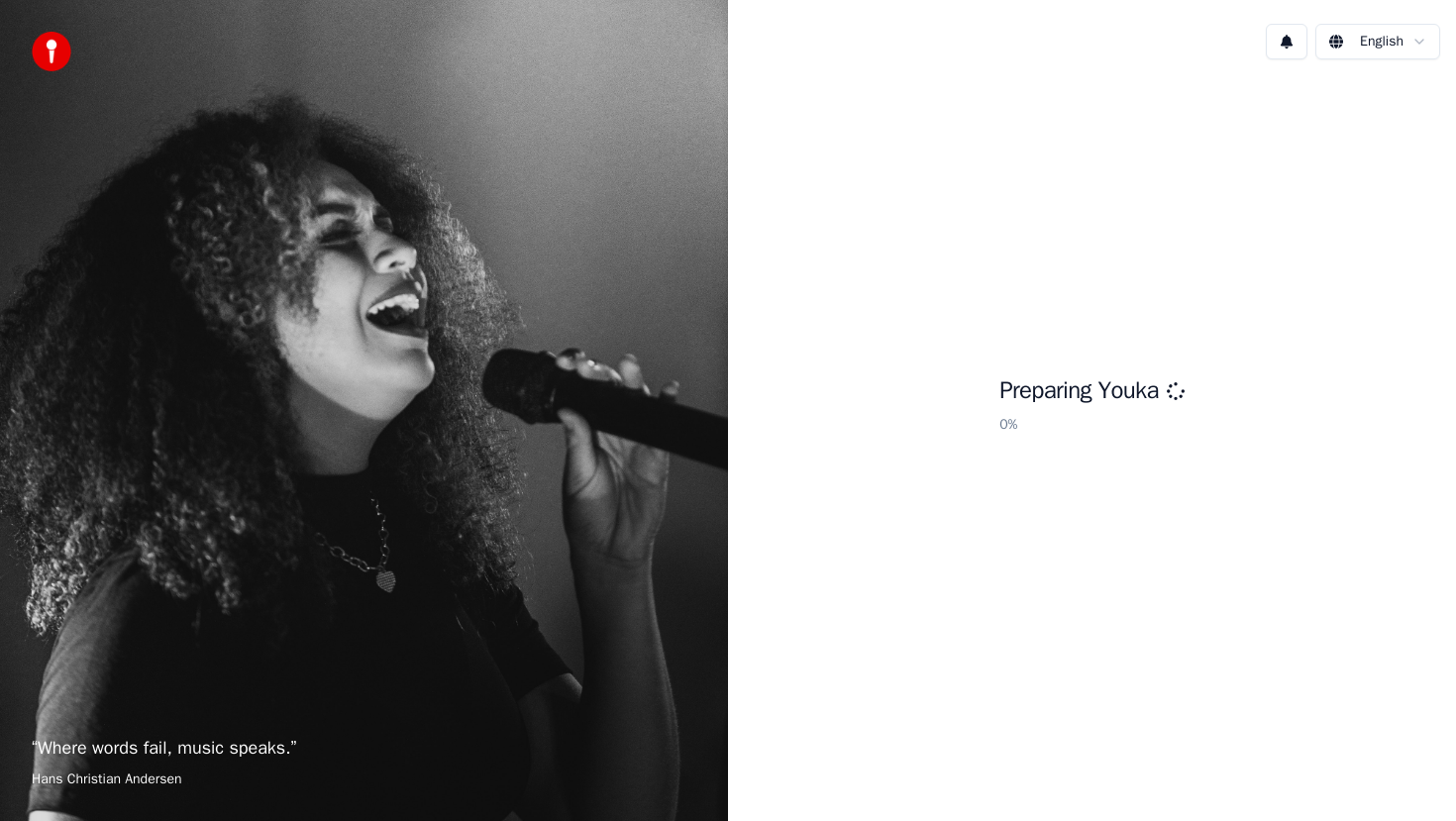scroll, scrollTop: 0, scrollLeft: 0, axis: both 